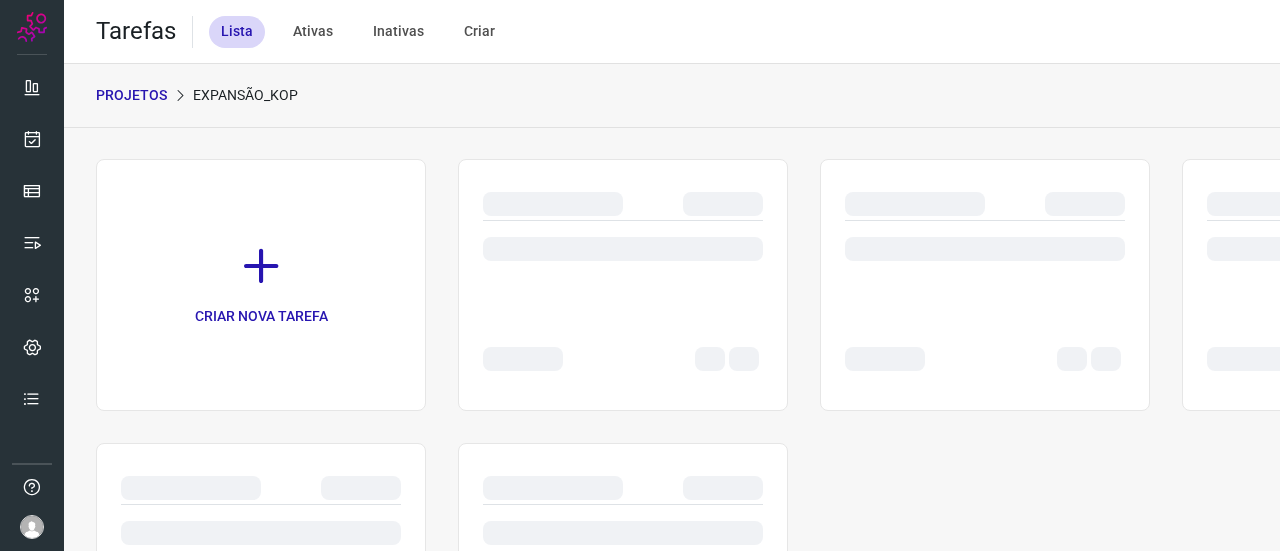 scroll, scrollTop: 0, scrollLeft: 0, axis: both 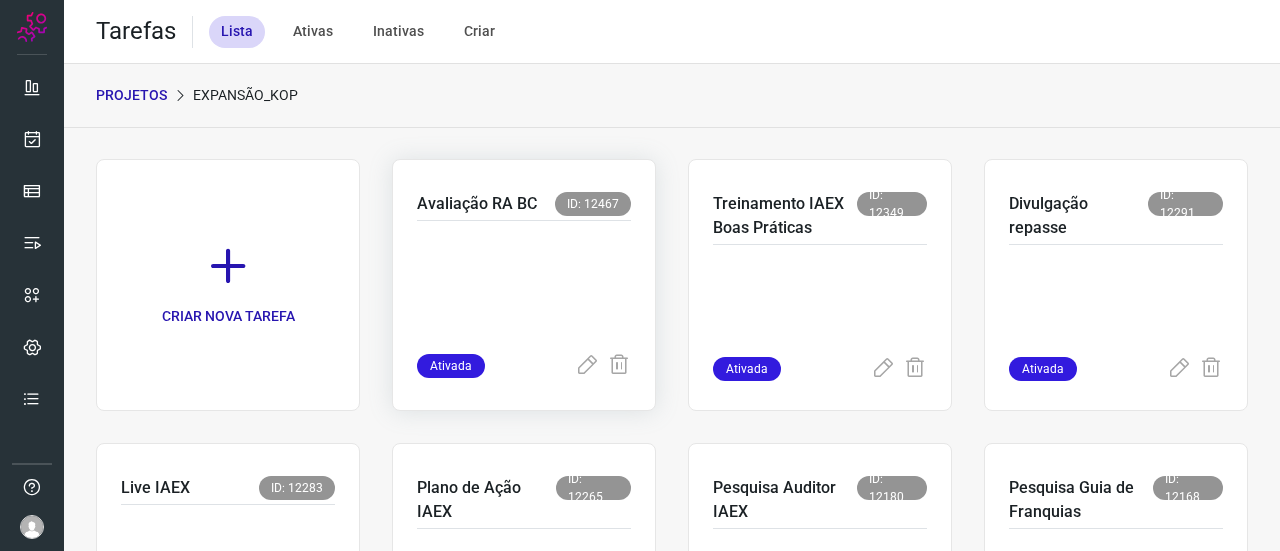 click on "Avaliação RA BC" at bounding box center [477, 204] 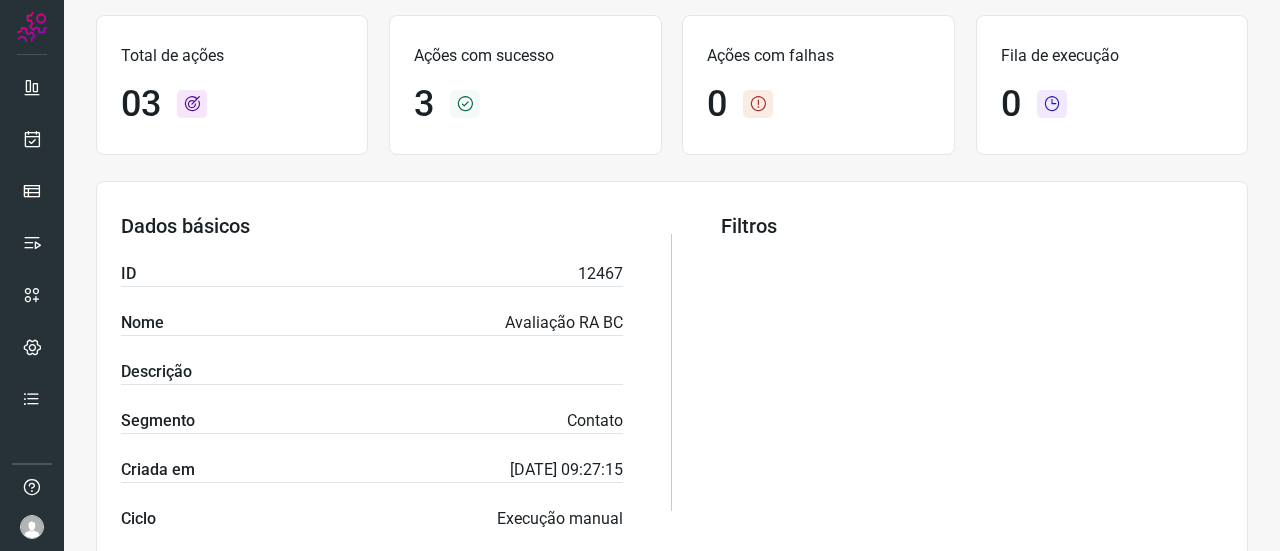 scroll, scrollTop: 0, scrollLeft: 0, axis: both 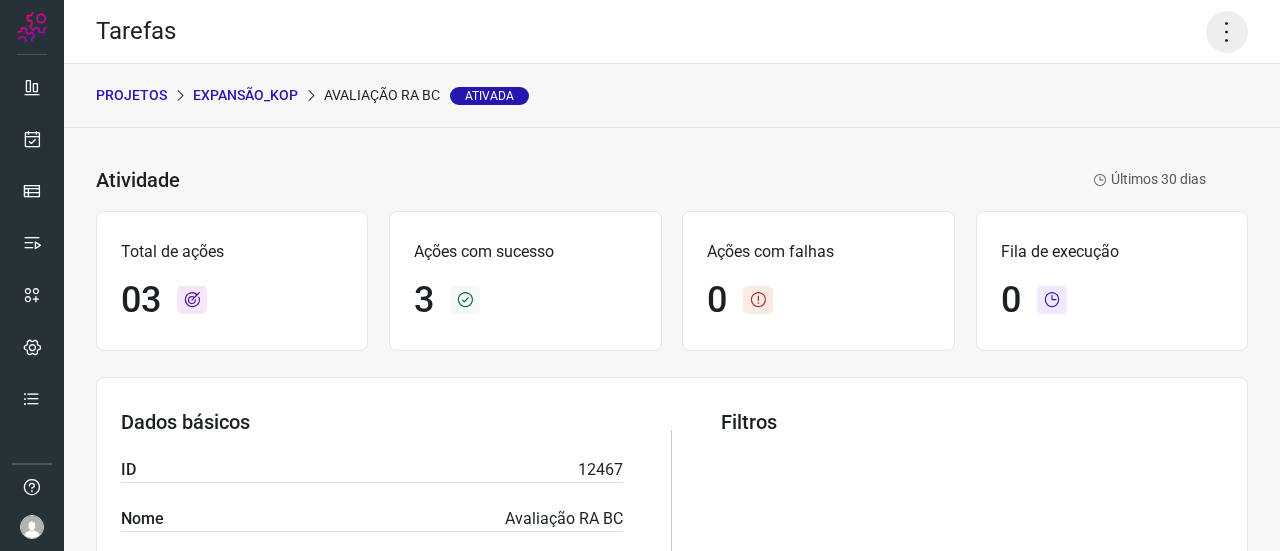 click 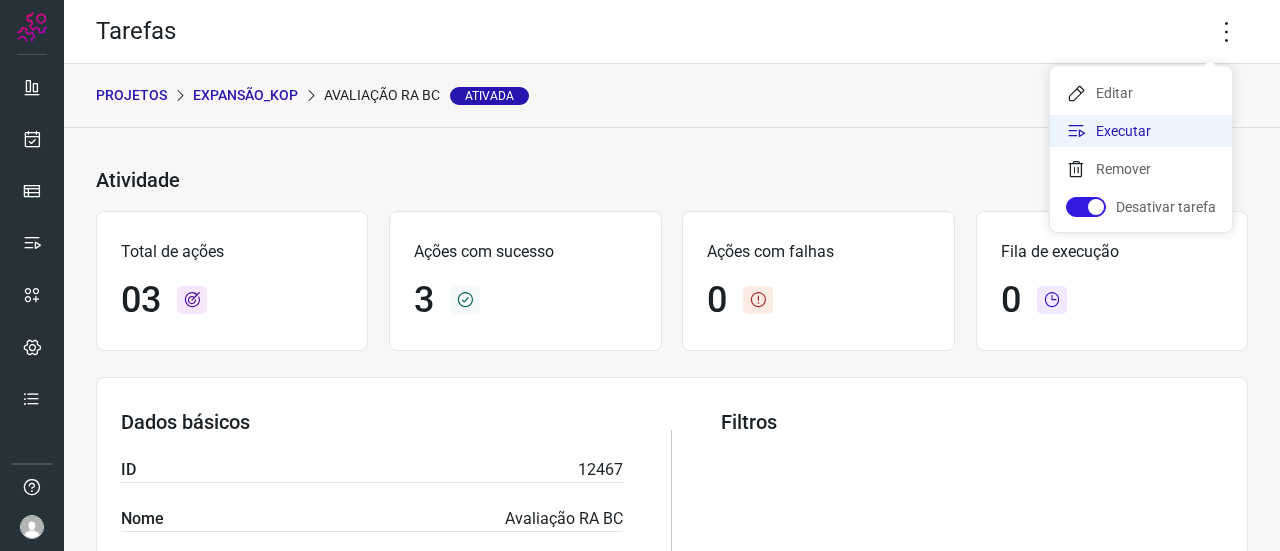 click on "Executar" 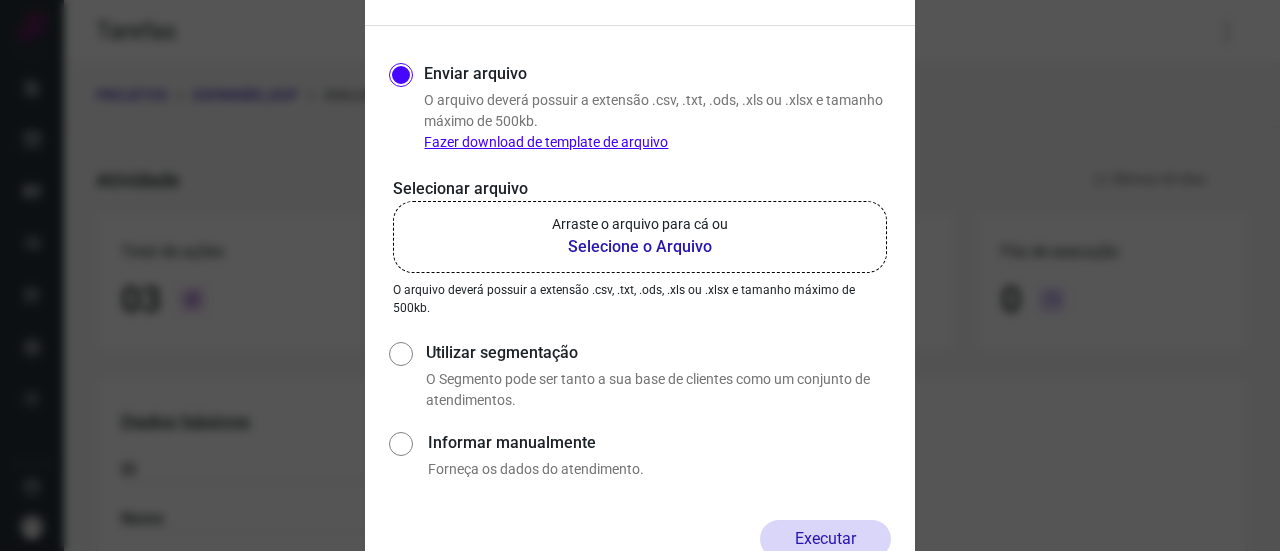 click on "Selecione o Arquivo" at bounding box center [640, 247] 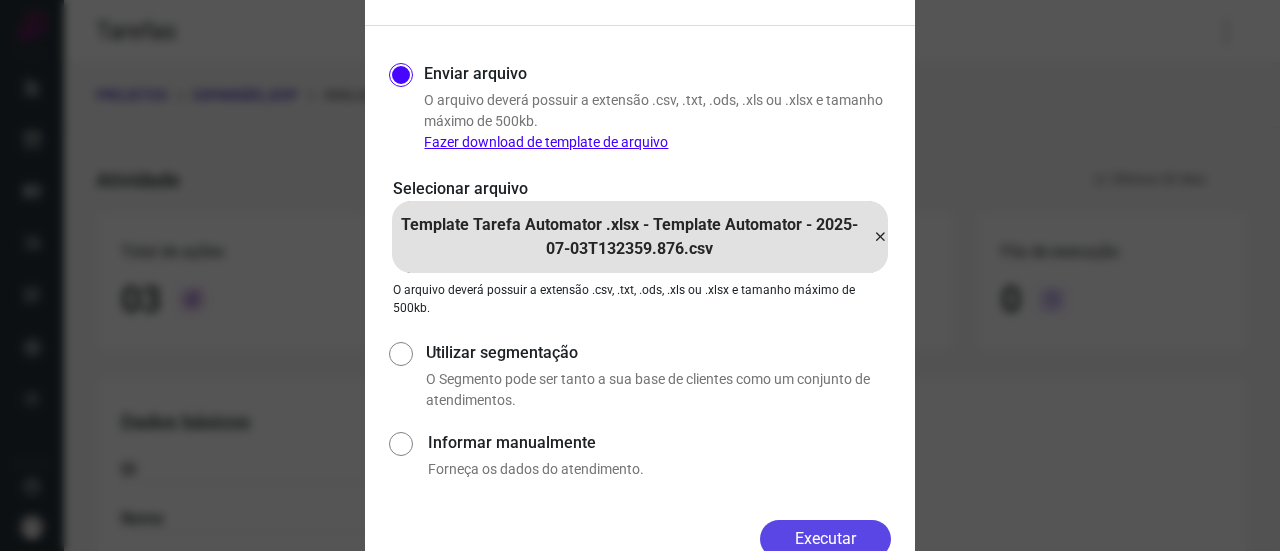 click on "Executar" at bounding box center [825, 539] 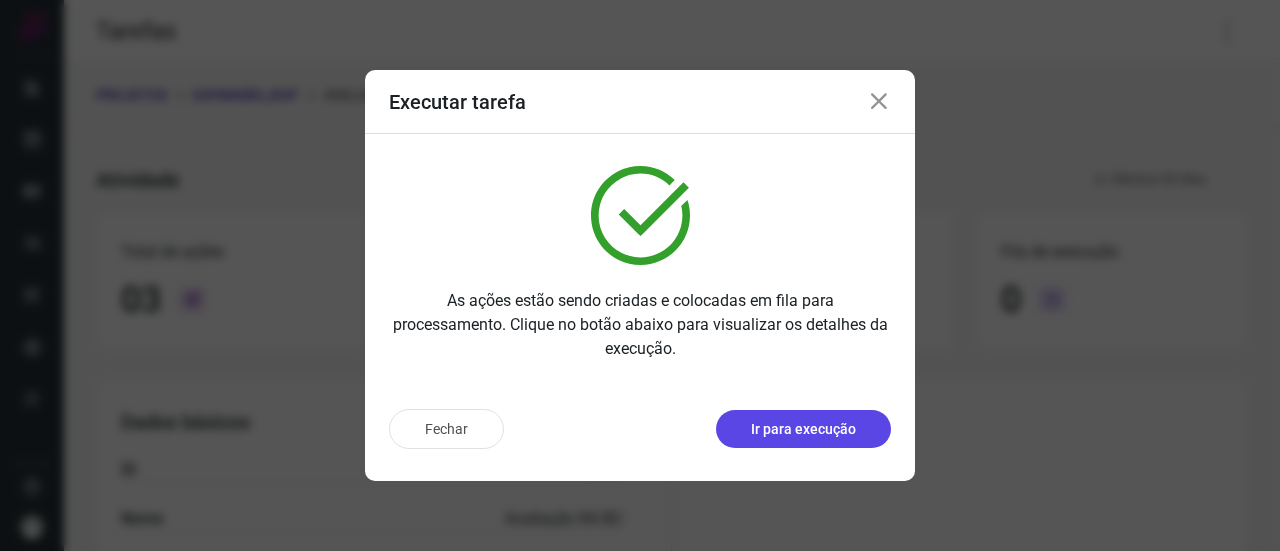 click on "Ir para execução" at bounding box center [803, 429] 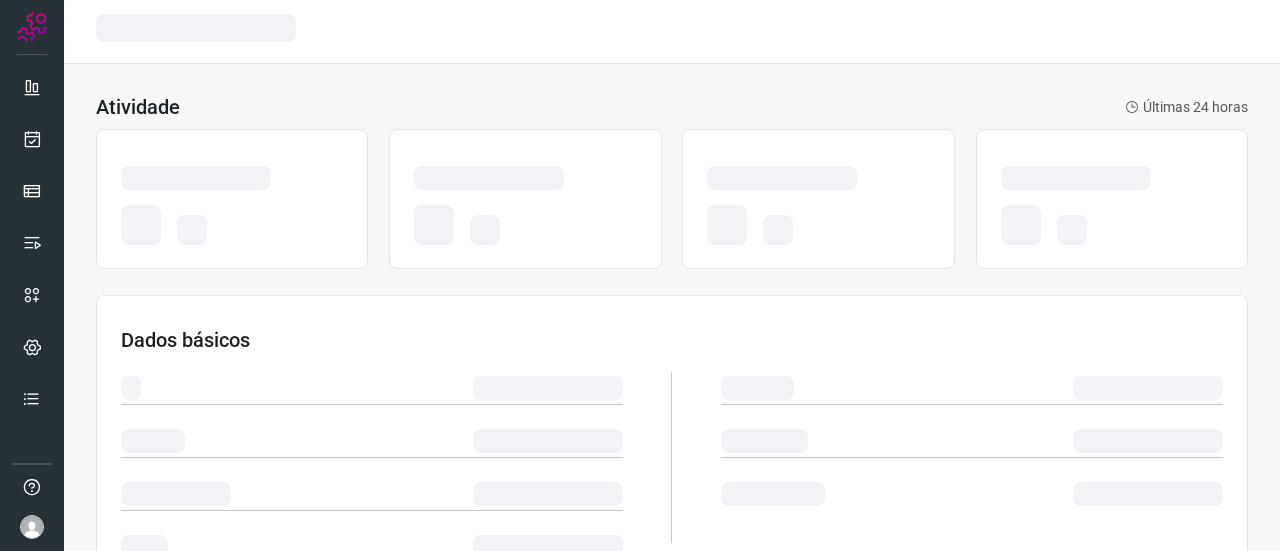 scroll, scrollTop: 0, scrollLeft: 0, axis: both 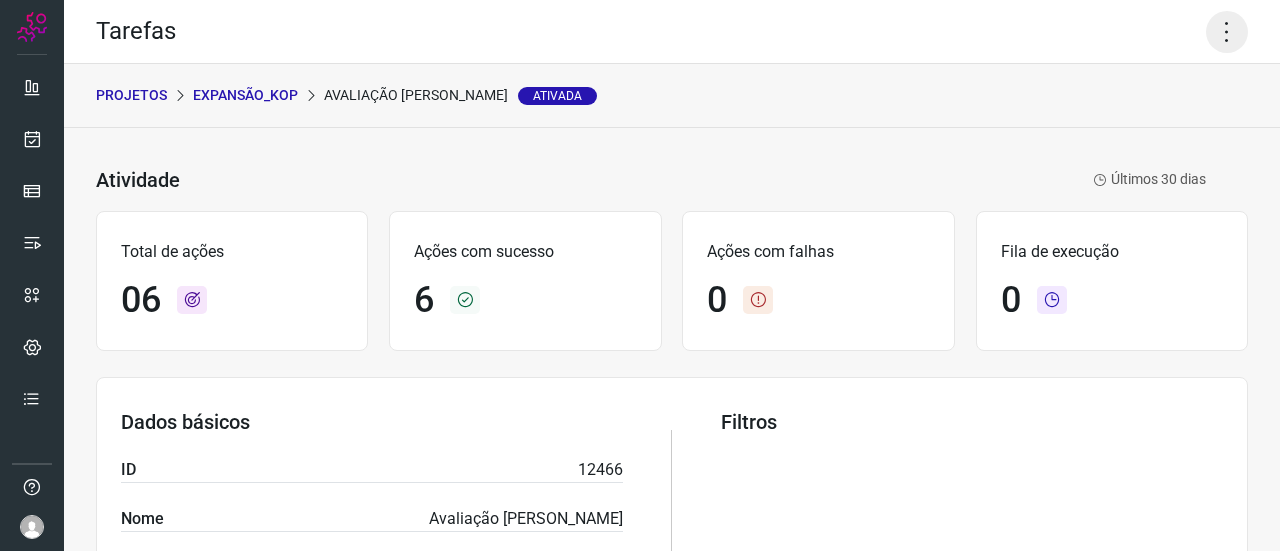 click 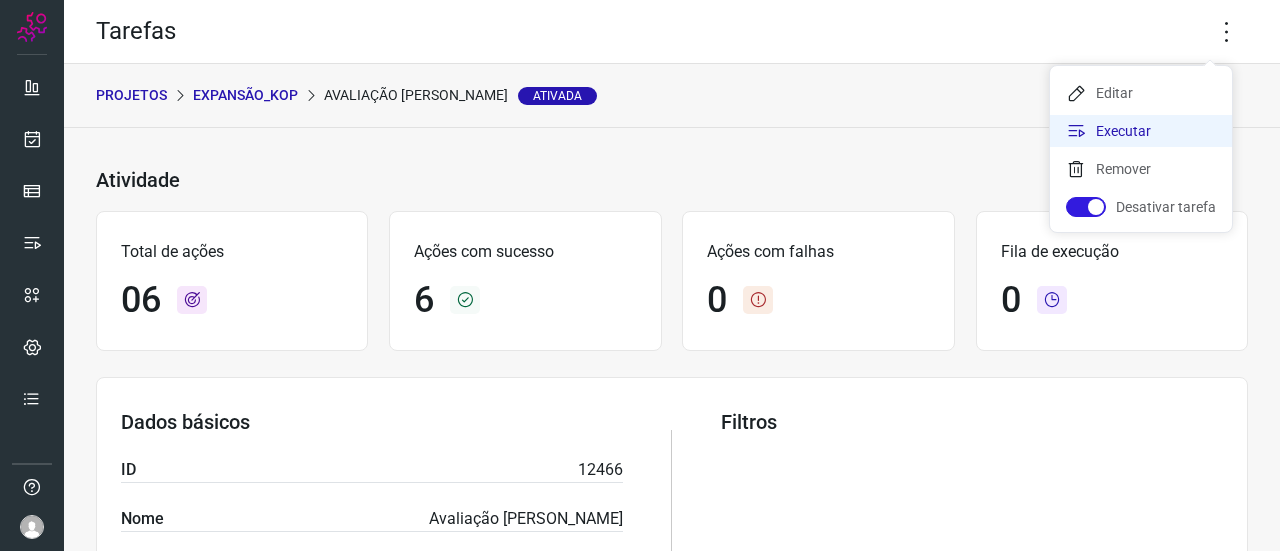 click on "Executar" 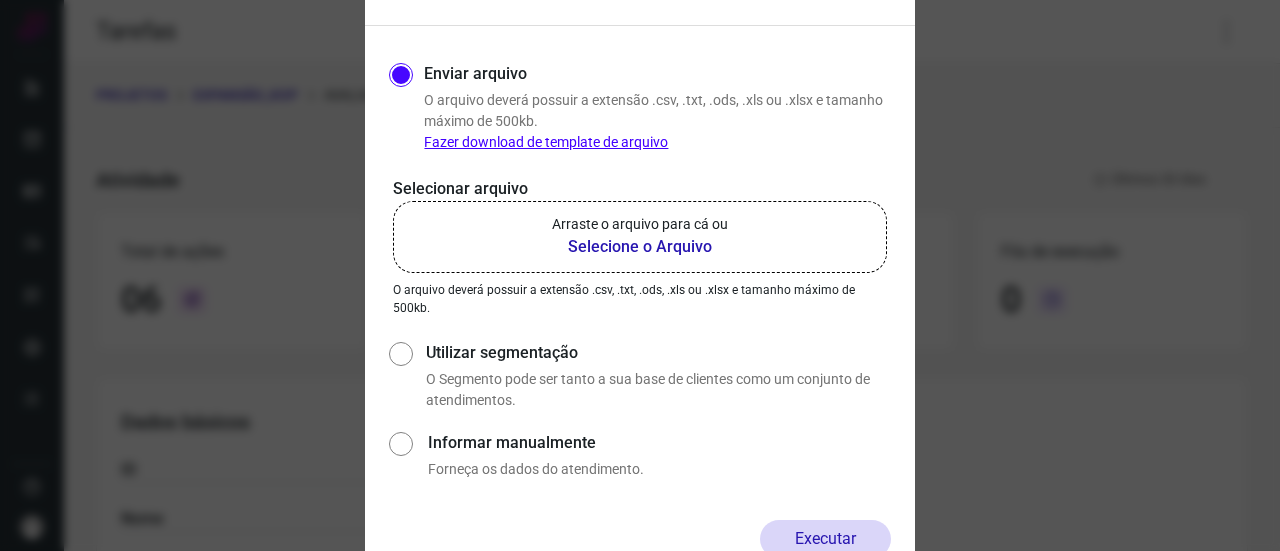 click on "Selecione o Arquivo" at bounding box center (640, 247) 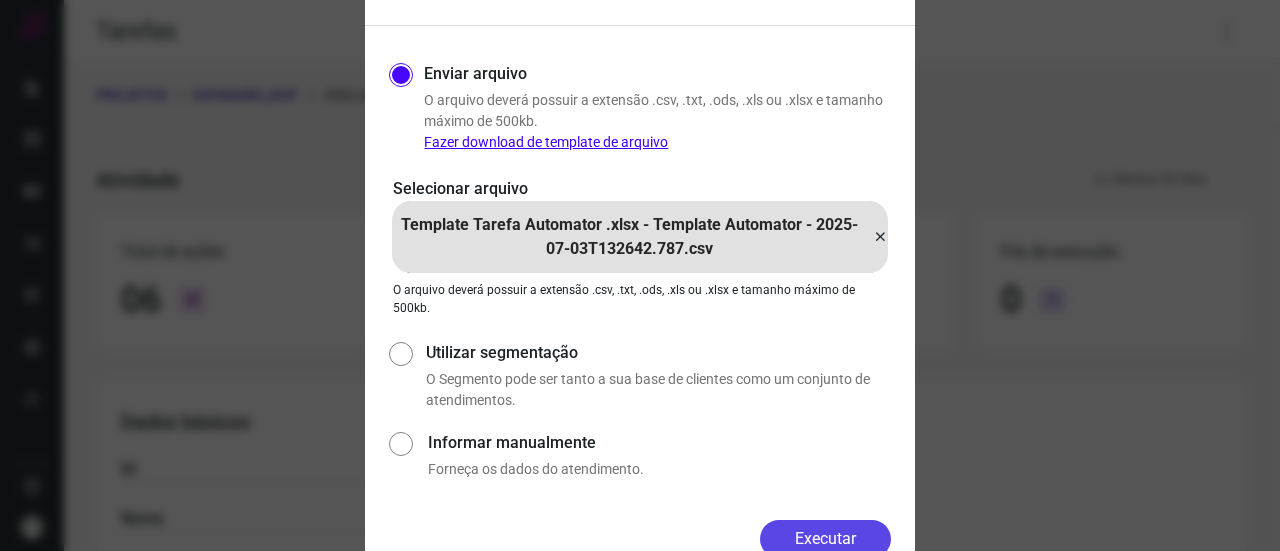 click on "Executar" at bounding box center [825, 539] 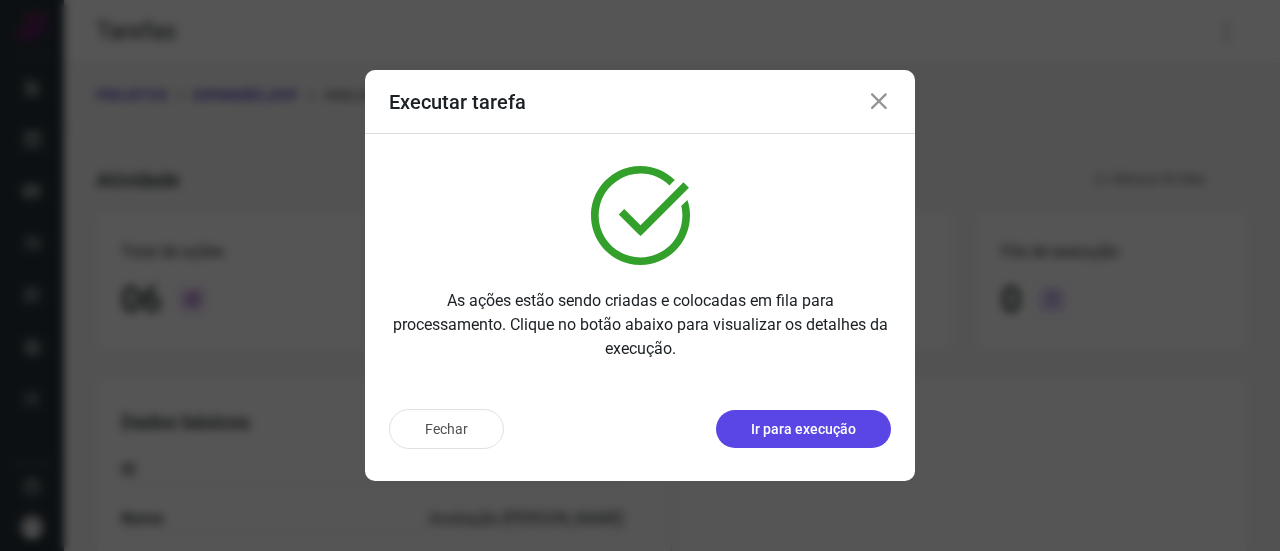 click on "Ir para execução" at bounding box center (803, 429) 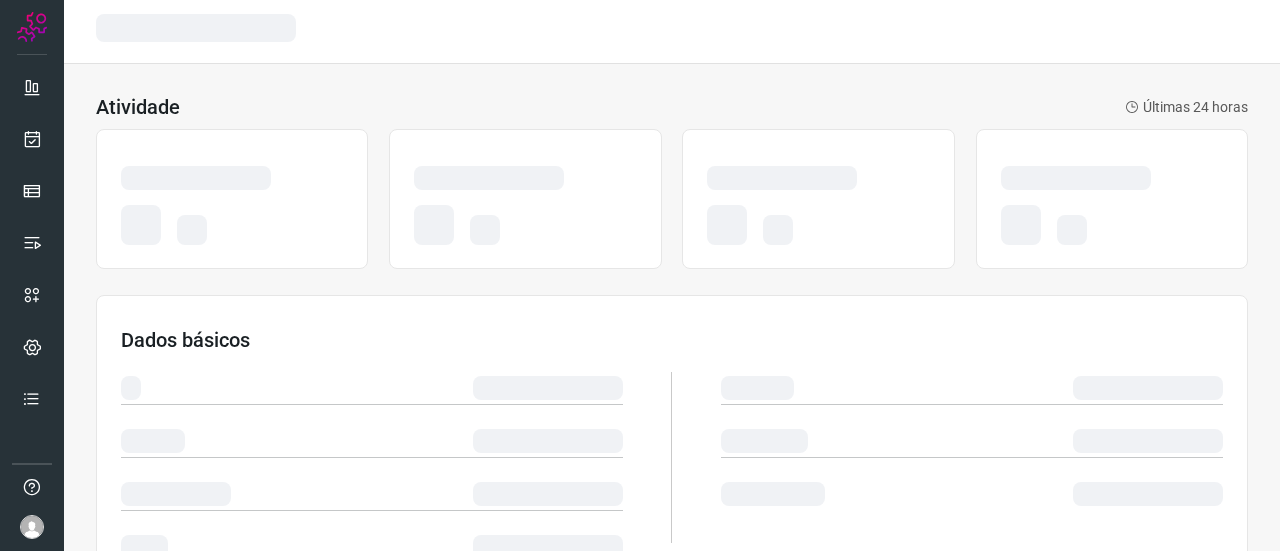 scroll, scrollTop: 0, scrollLeft: 0, axis: both 